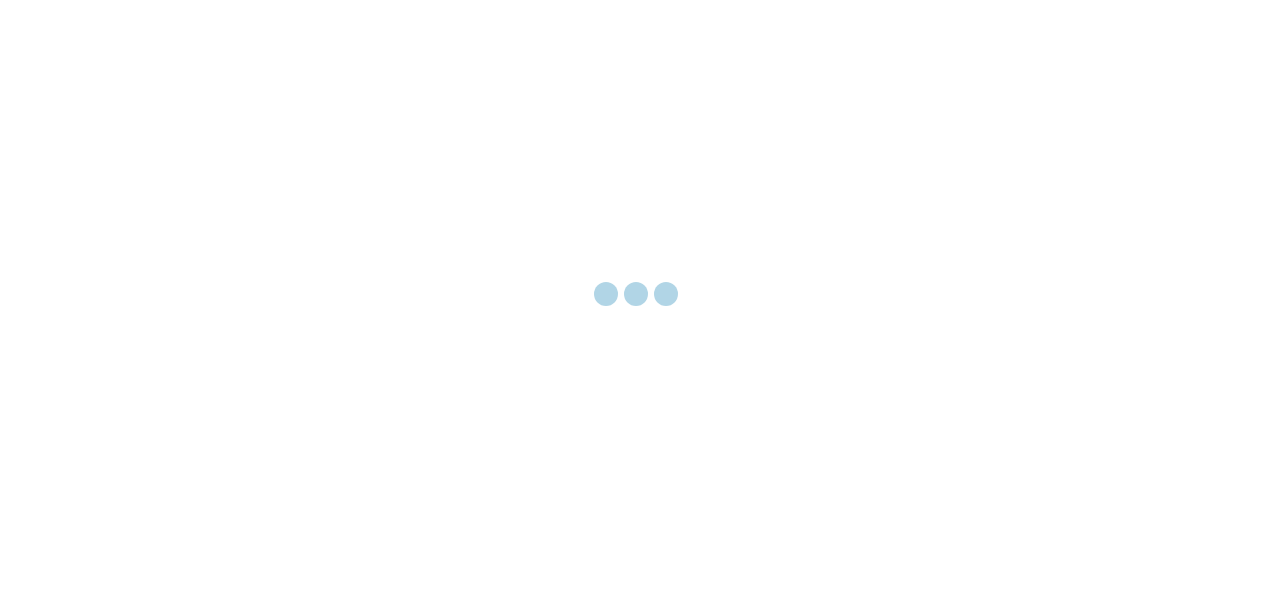 scroll, scrollTop: 0, scrollLeft: 0, axis: both 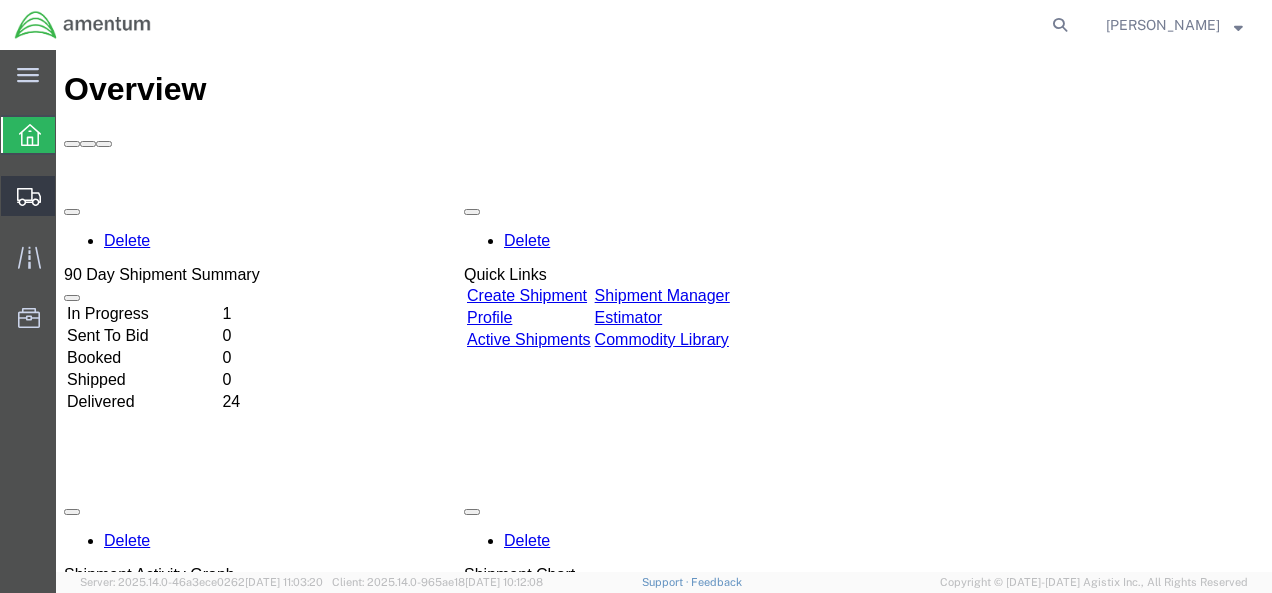 click on "Create from Template" 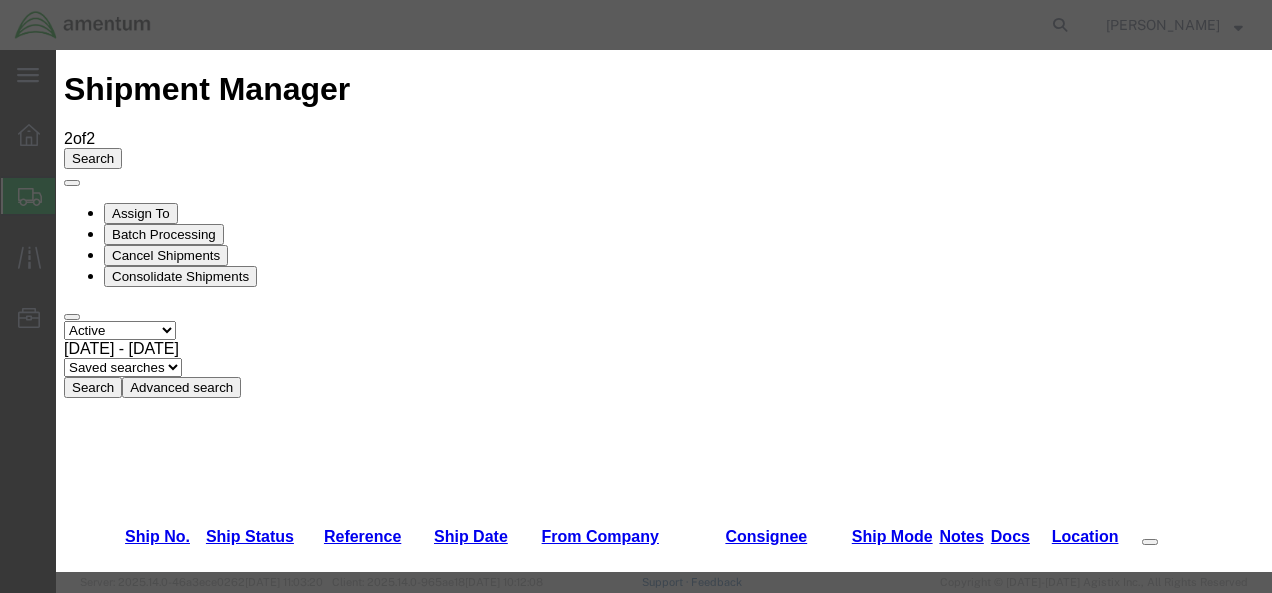 click on "LEMOORE T-34 TO [PERSON_NAME] - PARTS" at bounding box center [276, 3099] 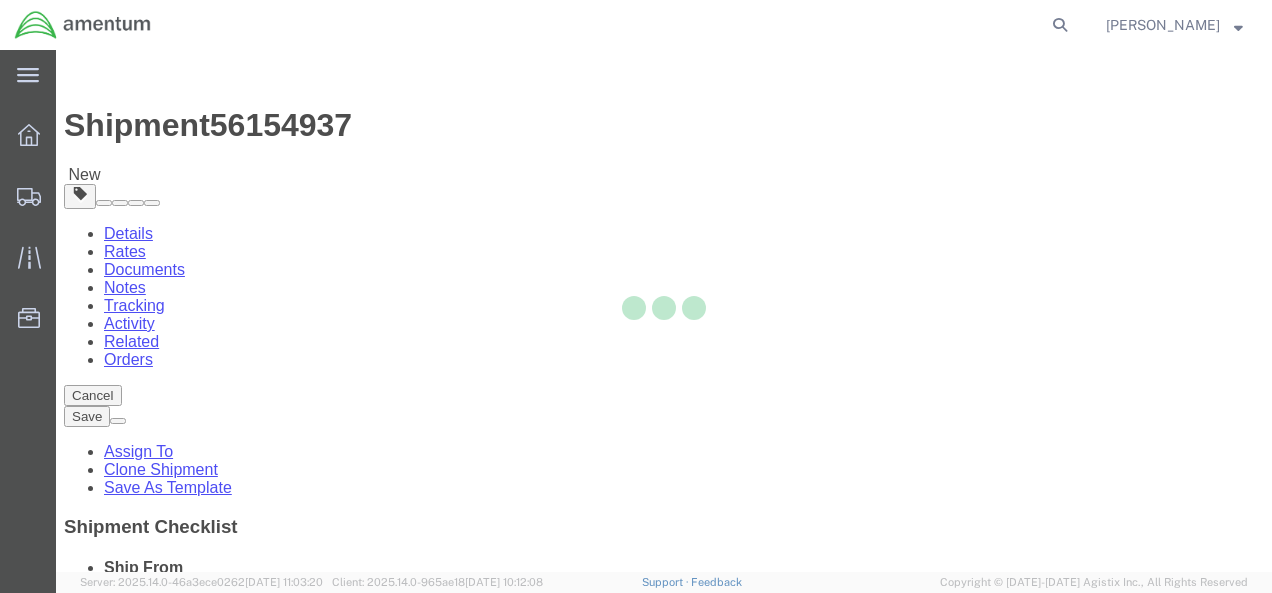 select 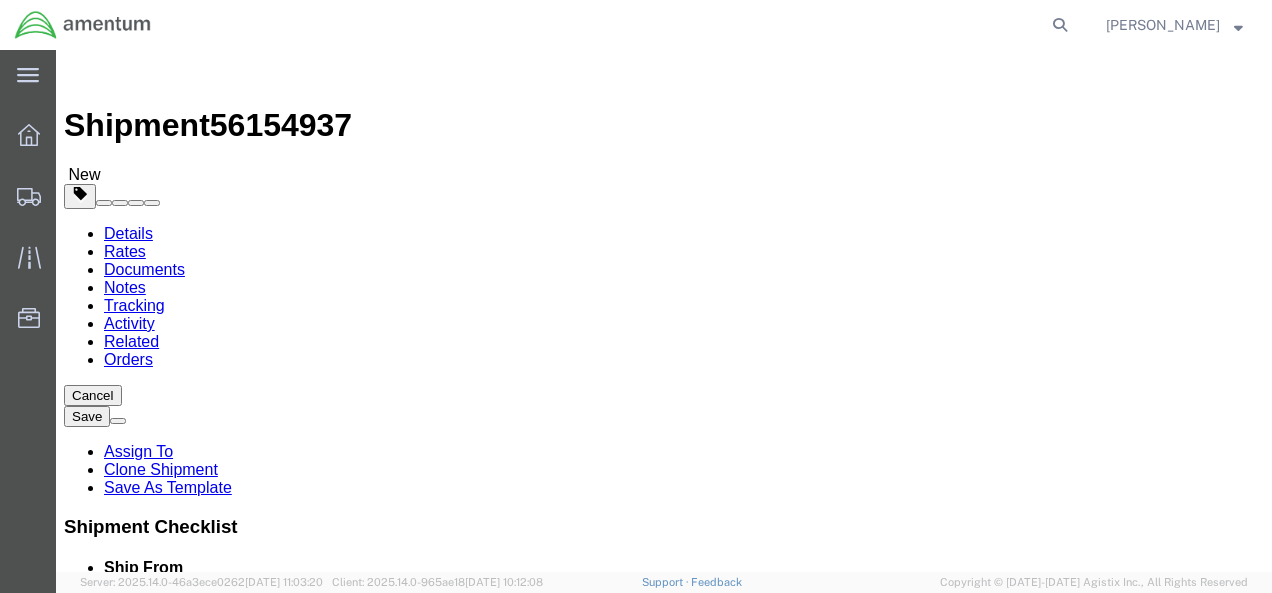 click on "[PERSON_NAME]  T-34 [PERSON_NAME]" 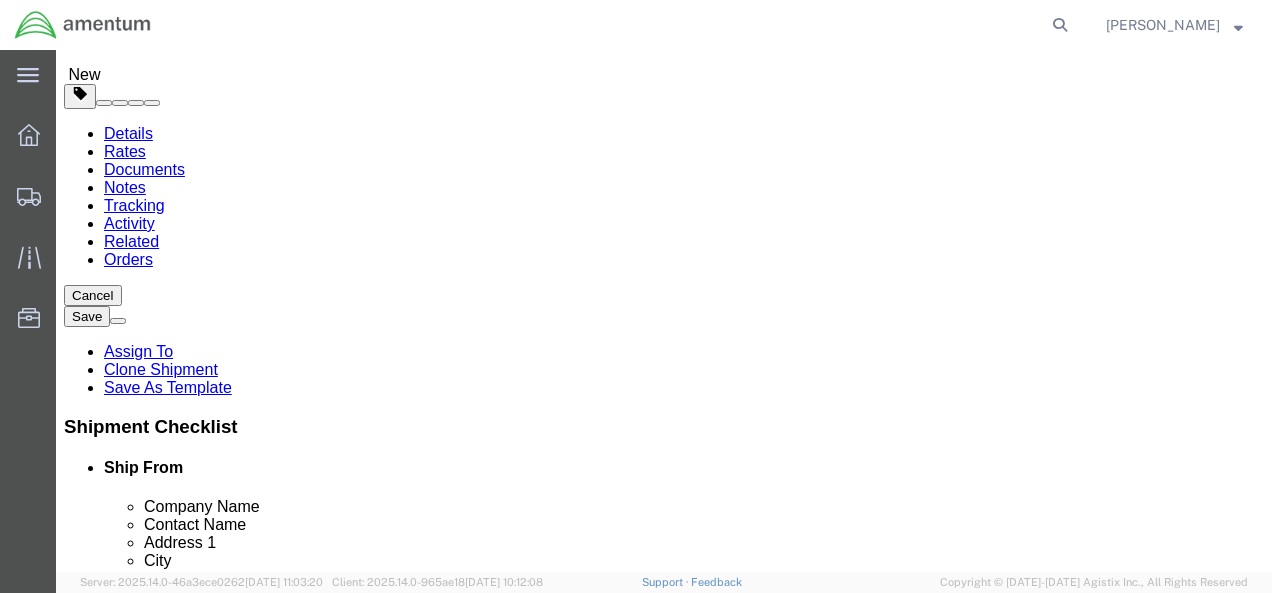 click on "- AMENTUM - ([PERSON_NAME] / [PERSON_NAME]) [PERSON_NAME] BLVD, HANGER [STREET_ADDRESS]" 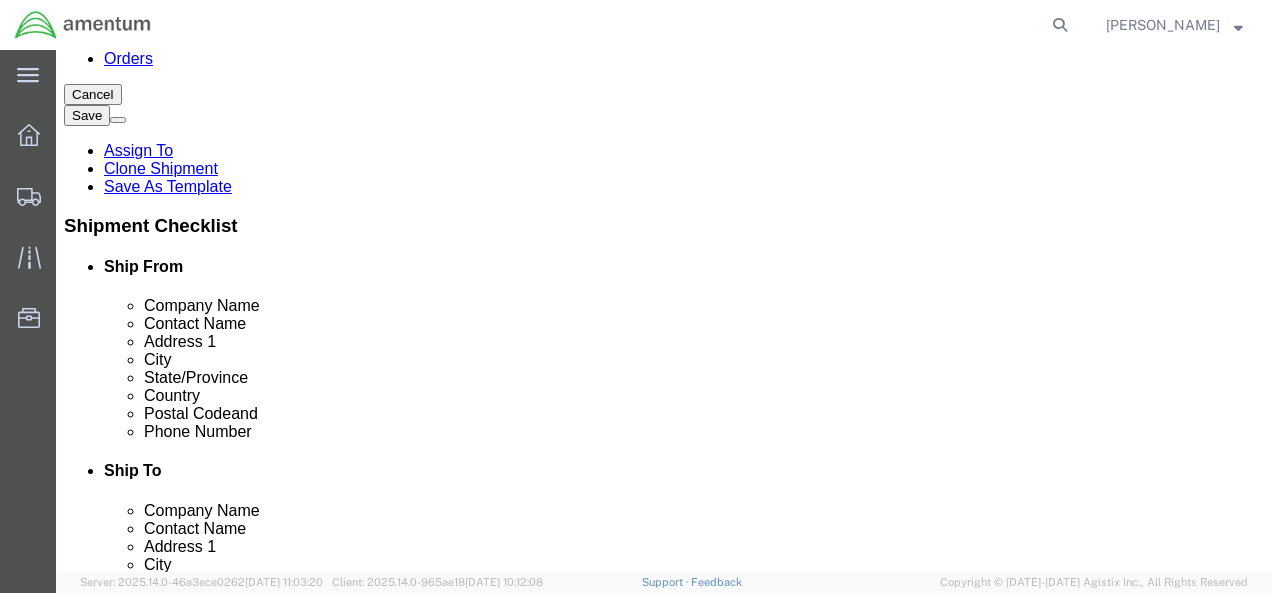 scroll, scrollTop: 301, scrollLeft: 0, axis: vertical 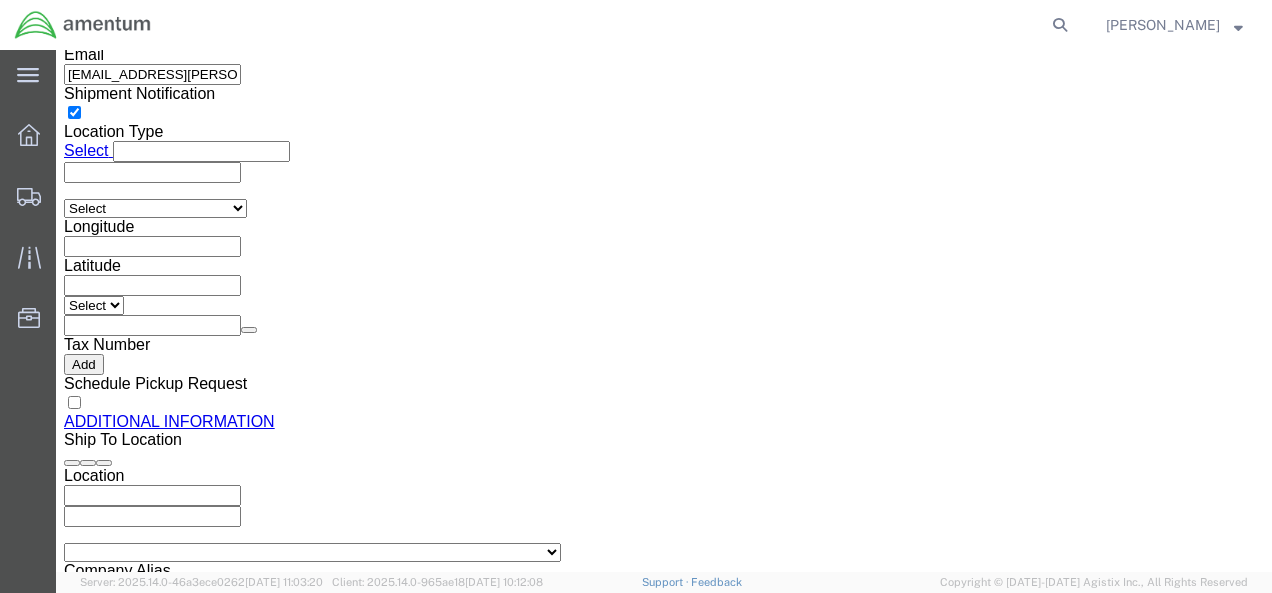 type on "[DATE]-001" 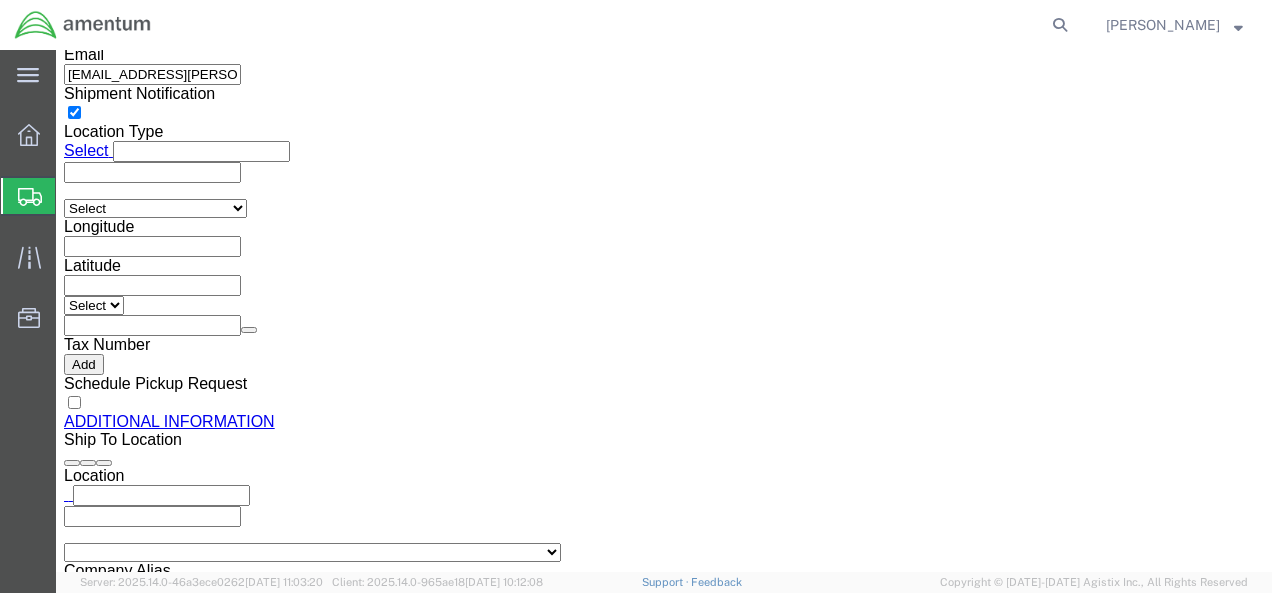 scroll, scrollTop: 267, scrollLeft: 0, axis: vertical 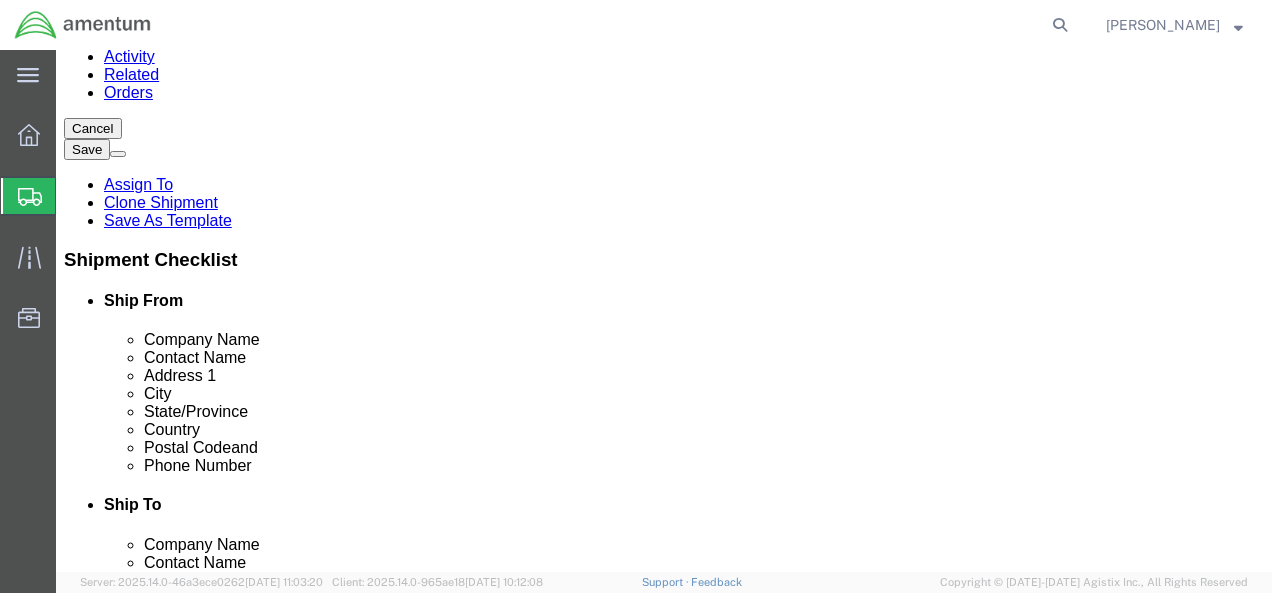 click on "Add Content" 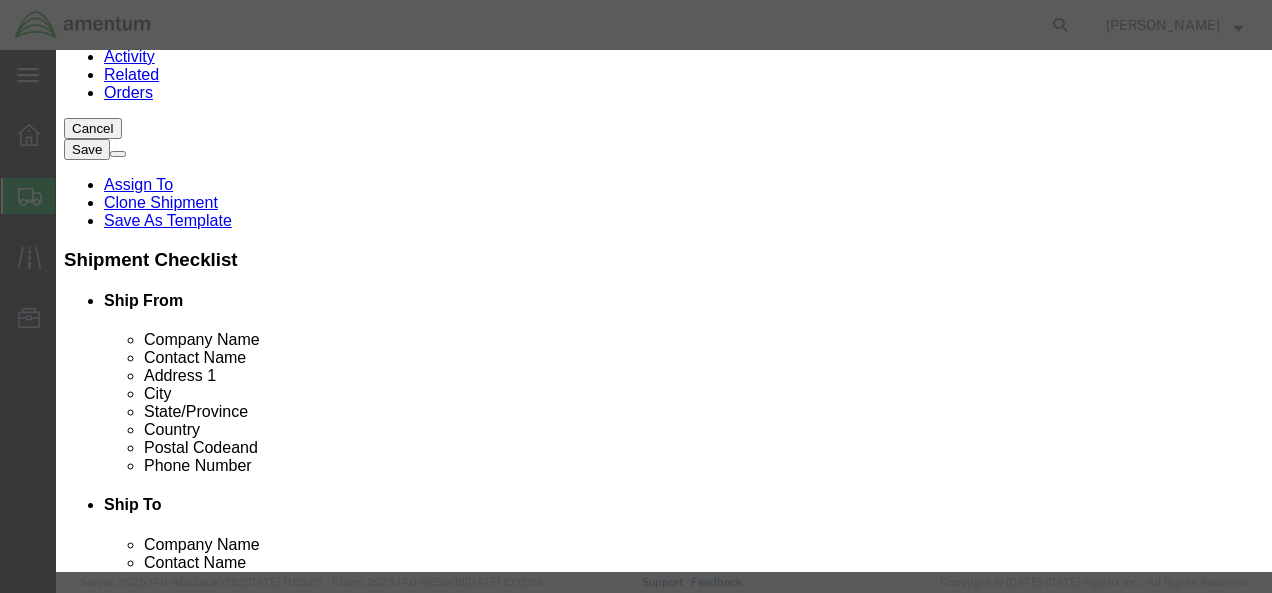 click 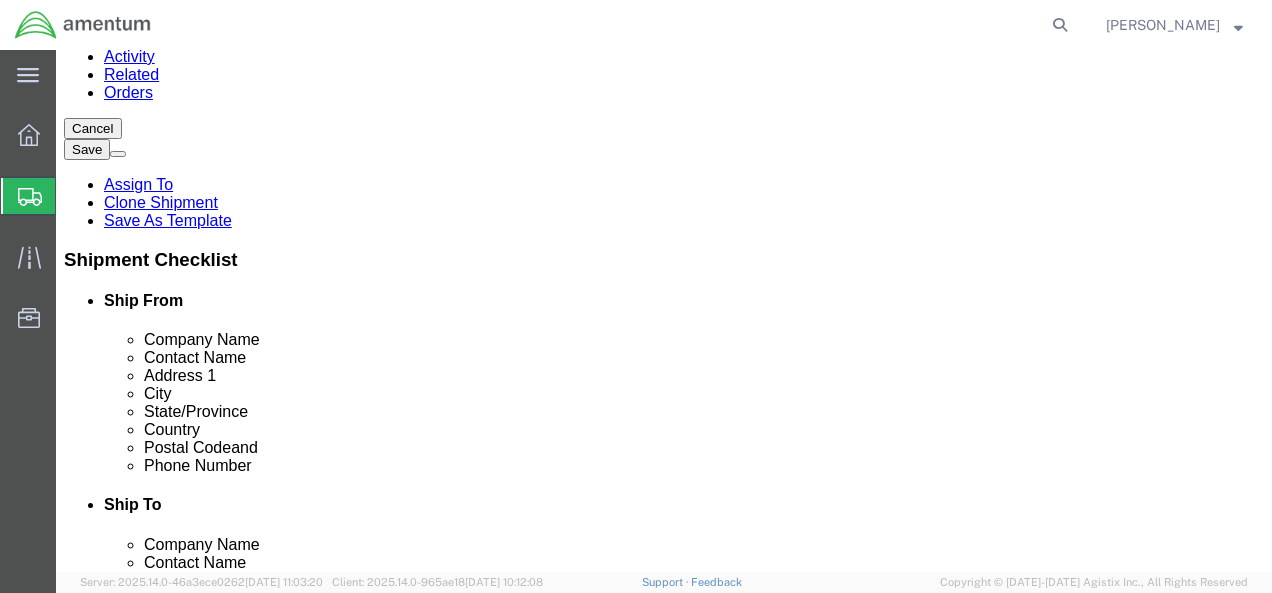 click on "Package  Type  Select BCK Boxes Bale(s) Basket(s) Bolt(s) Bottle(s) Buckets Bulk Bundle(s) Can(s) Cardboard Box(es) Carton(s) Case(s) Cask(s) Crate(s) Crating Bid Required Cylinder(s) Drum(s) (Metal) Drum(s) (Plastic) Envelope HHDS Box Home Patient Box Large Box Large Boxes Large Water Box Loose Agricultrural Product Medium Box Medium Boxes Naked Cargo (UnPackaged) PAK Pail(s) Pallet Euro1 Pallet Euro2 Pallet Euro3 Pallet Euro6 Pallet(s) Oversized (Not Stackable) Pallet(s) Oversized (Stackable) Pallet(s) Standard (Not Stackable) Pallet(s) Standard (Stackable) Rack Roll(s) Skid(s) Slipsheet Small Box Small Boxes Small Water Box Tube Vendor Packaging Your Packaging
Carton Count
Number  1
Dimensions
Length
x
Width
x
Height
Select cm ft in
Weight  0.00    kgs 1" 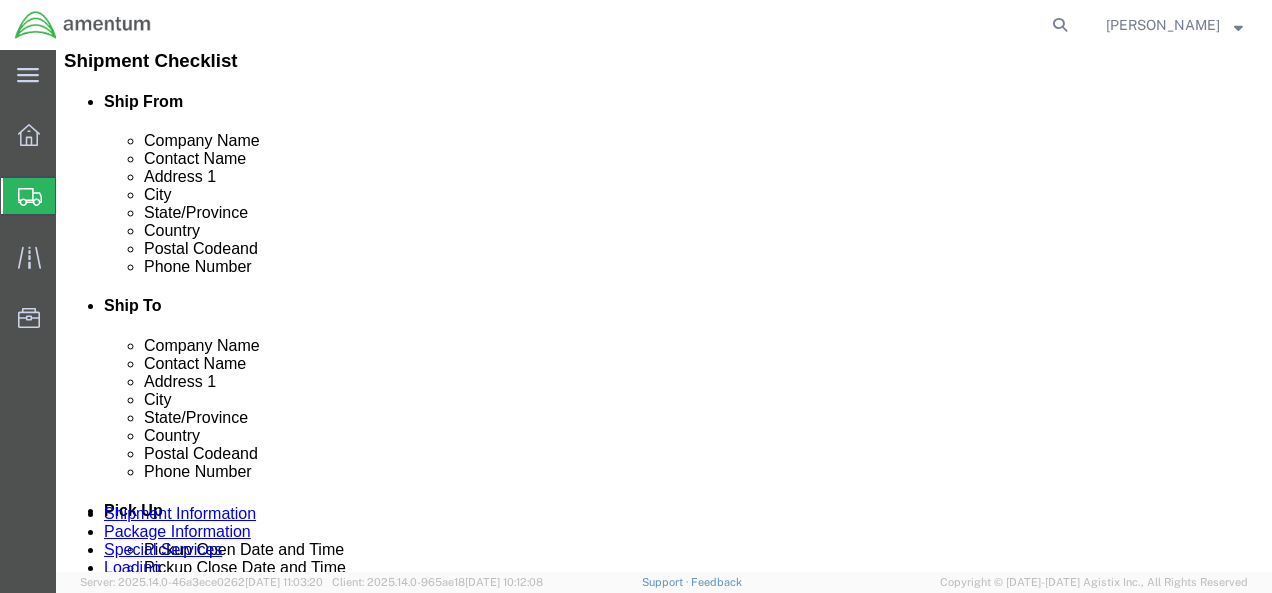 click 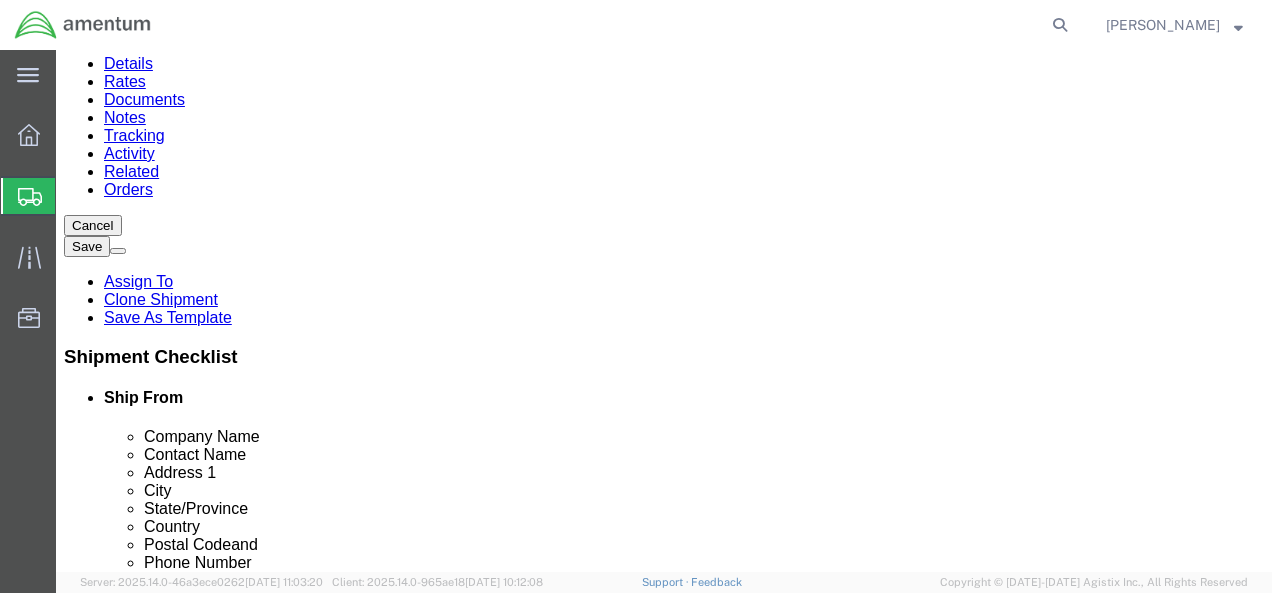 type on "20" 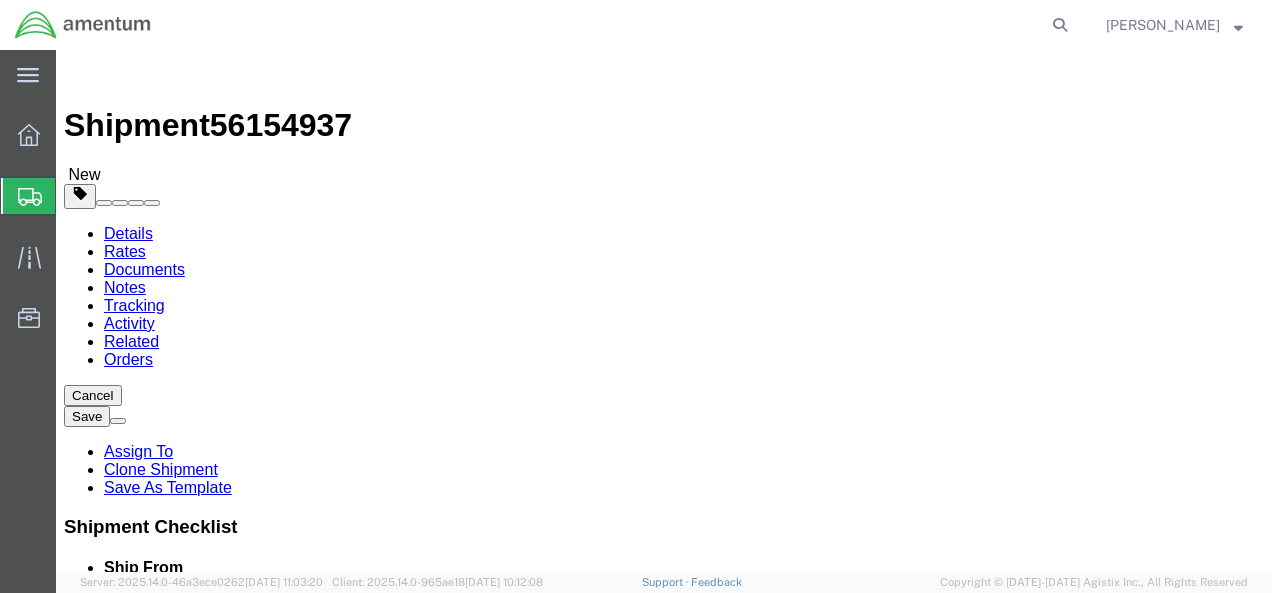 click on "Add Package" 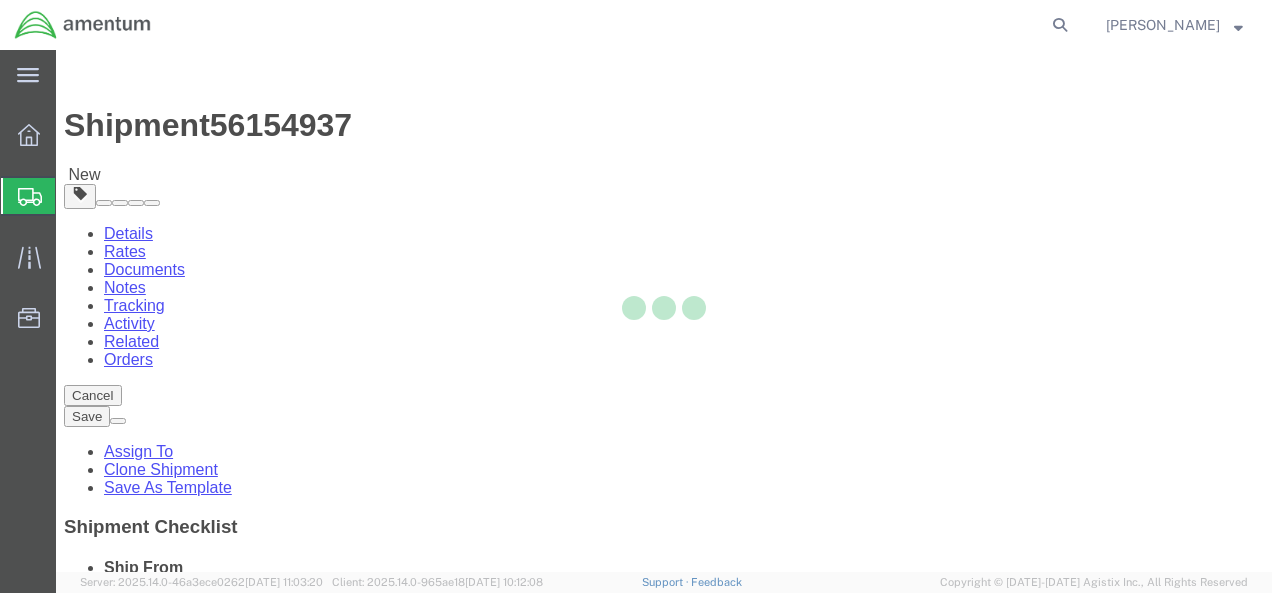 select on "CBOX" 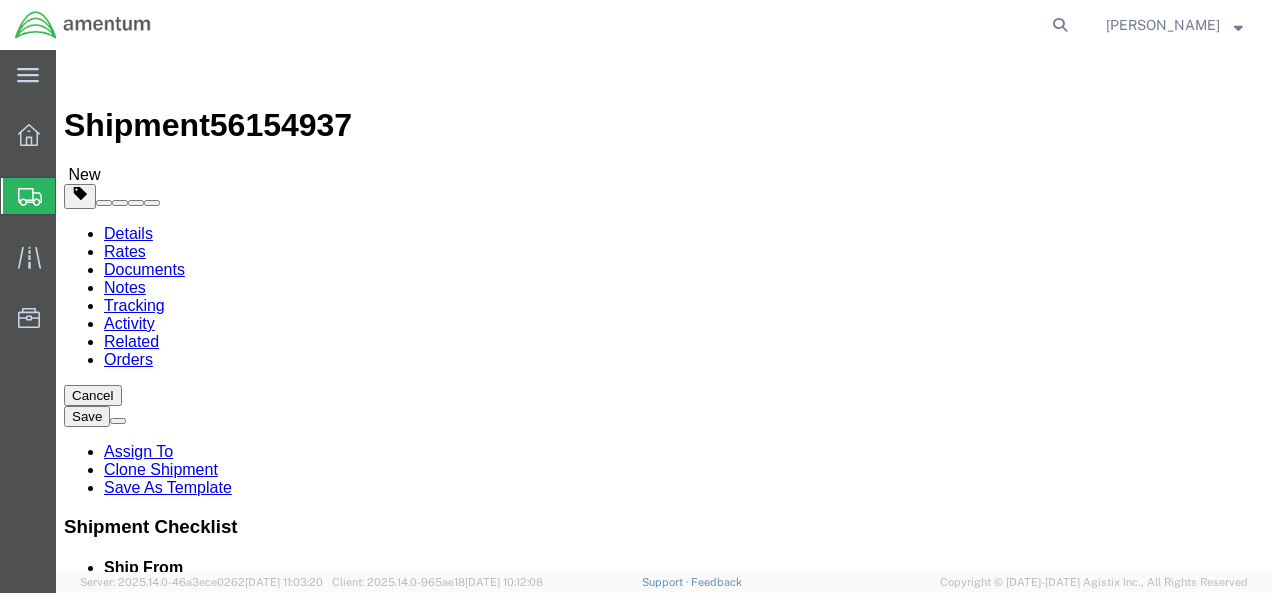 click on "Add Content" 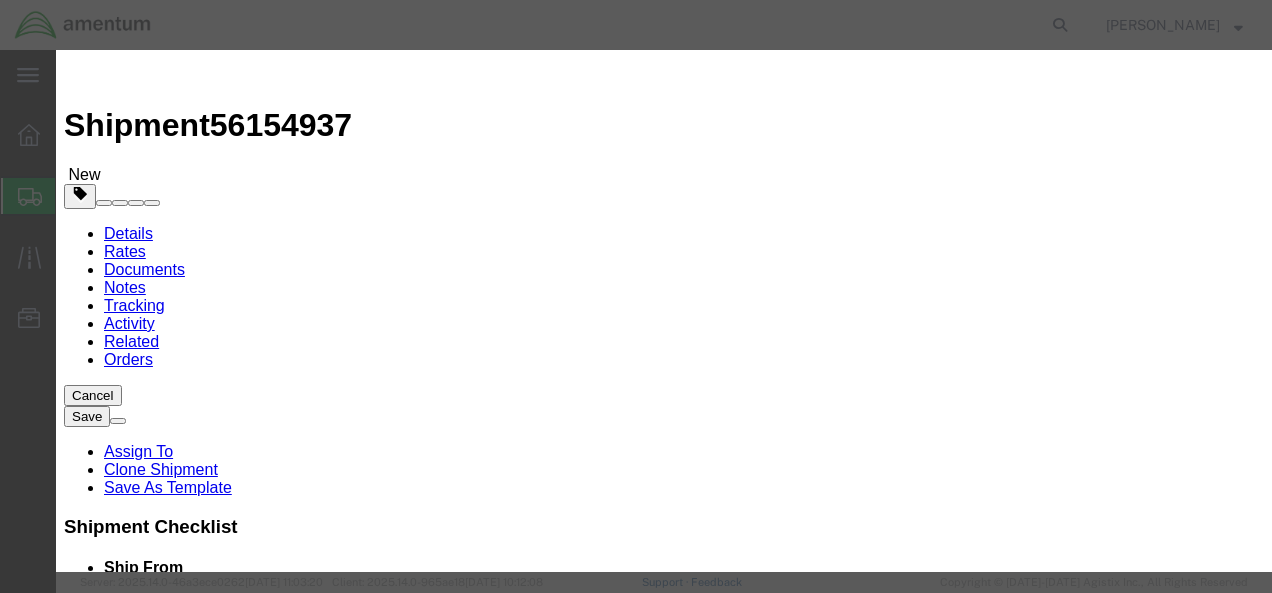 click 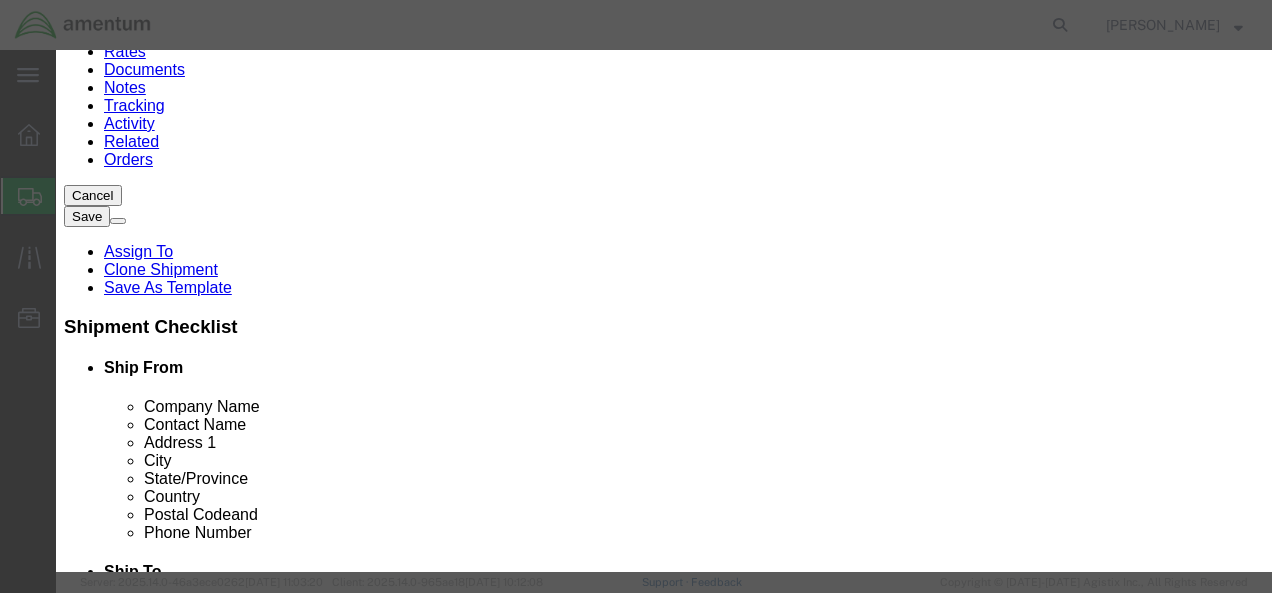 type on "8000.00" 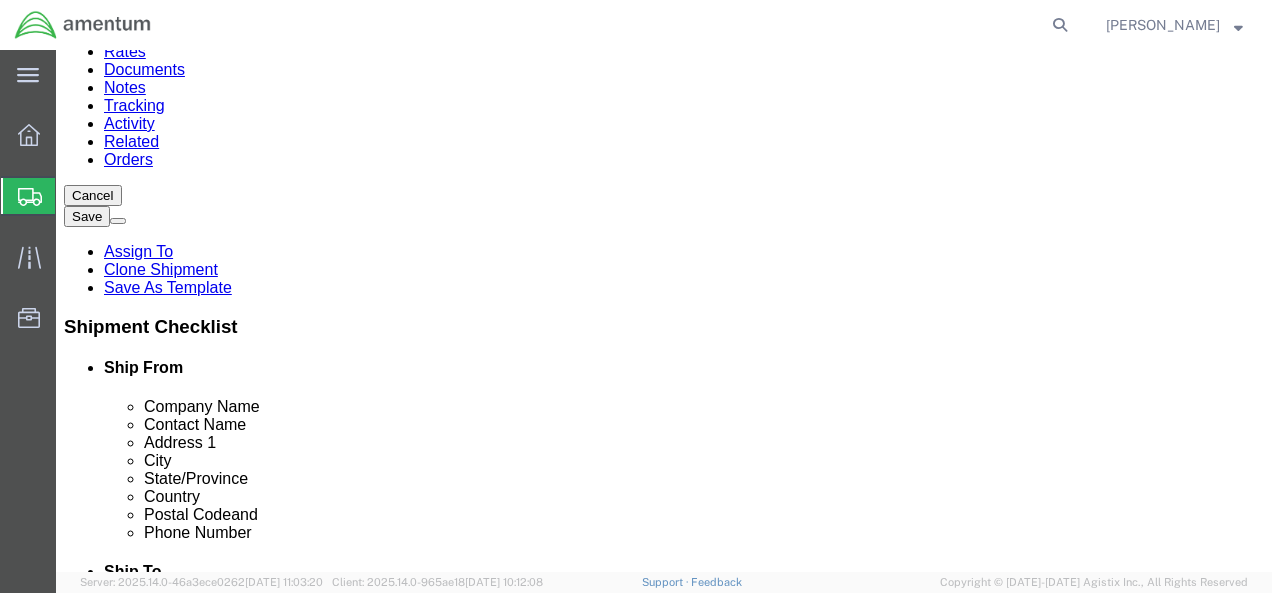 click 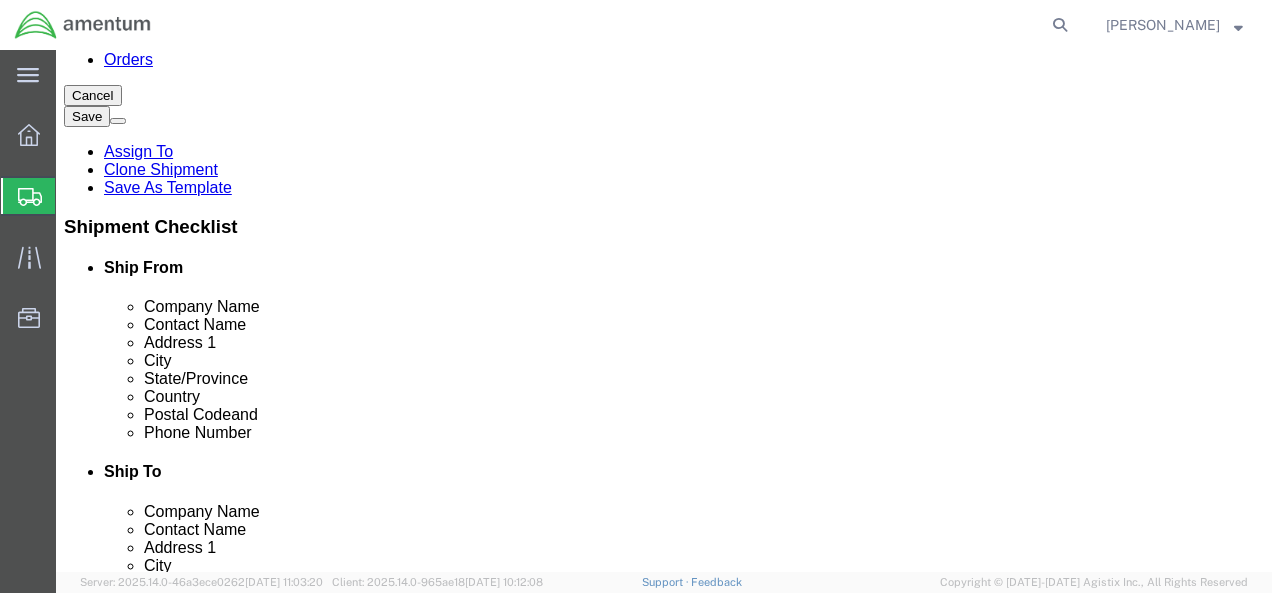 type on "63.00" 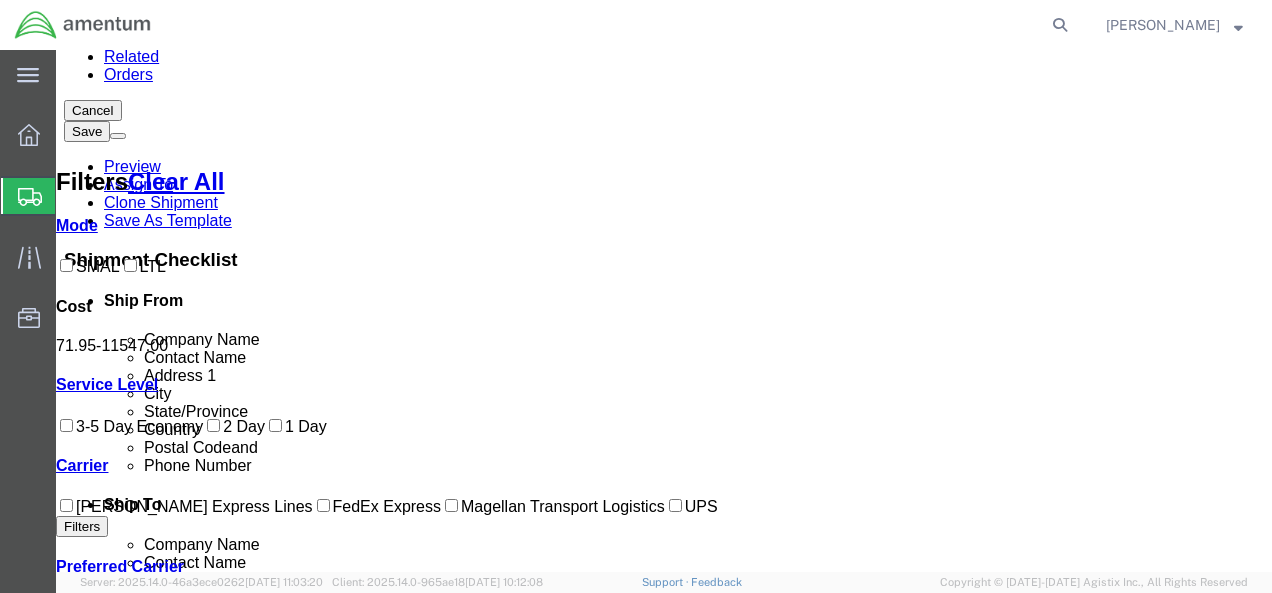 scroll, scrollTop: 202, scrollLeft: 0, axis: vertical 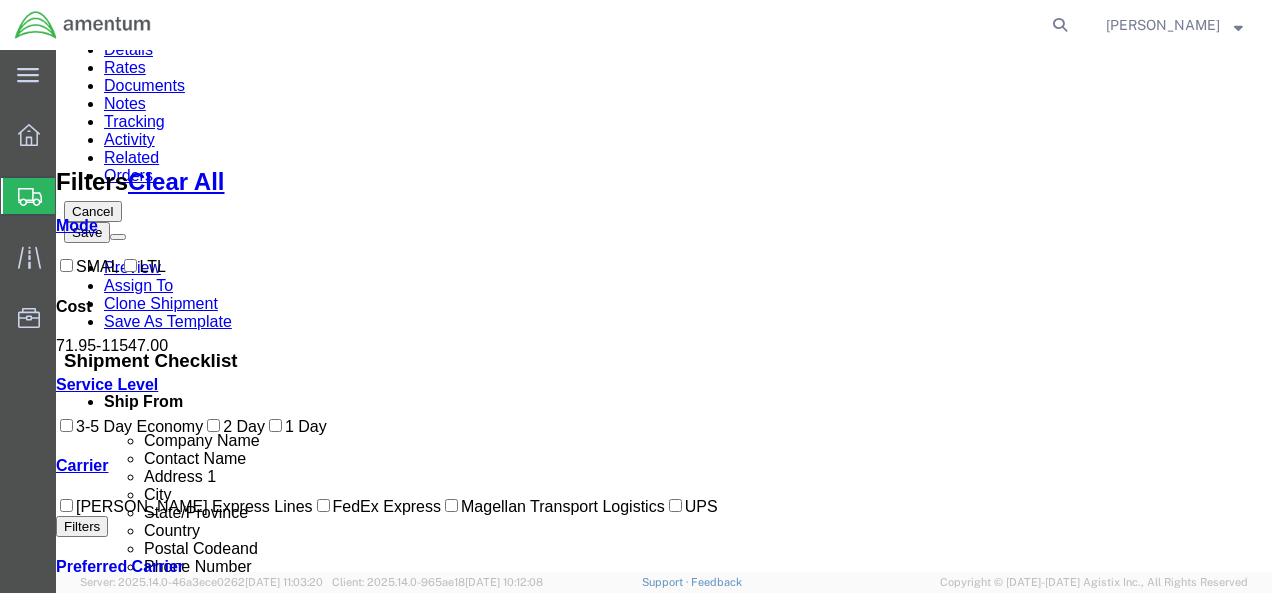 click on "Book" at bounding box center [806, 1572] 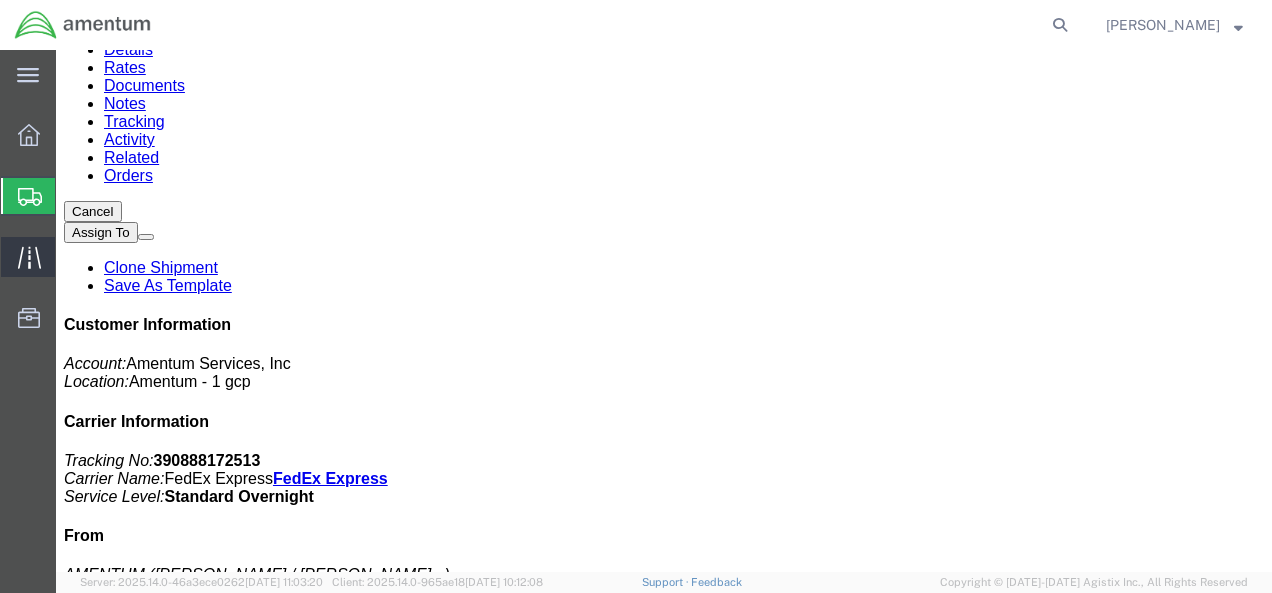 click 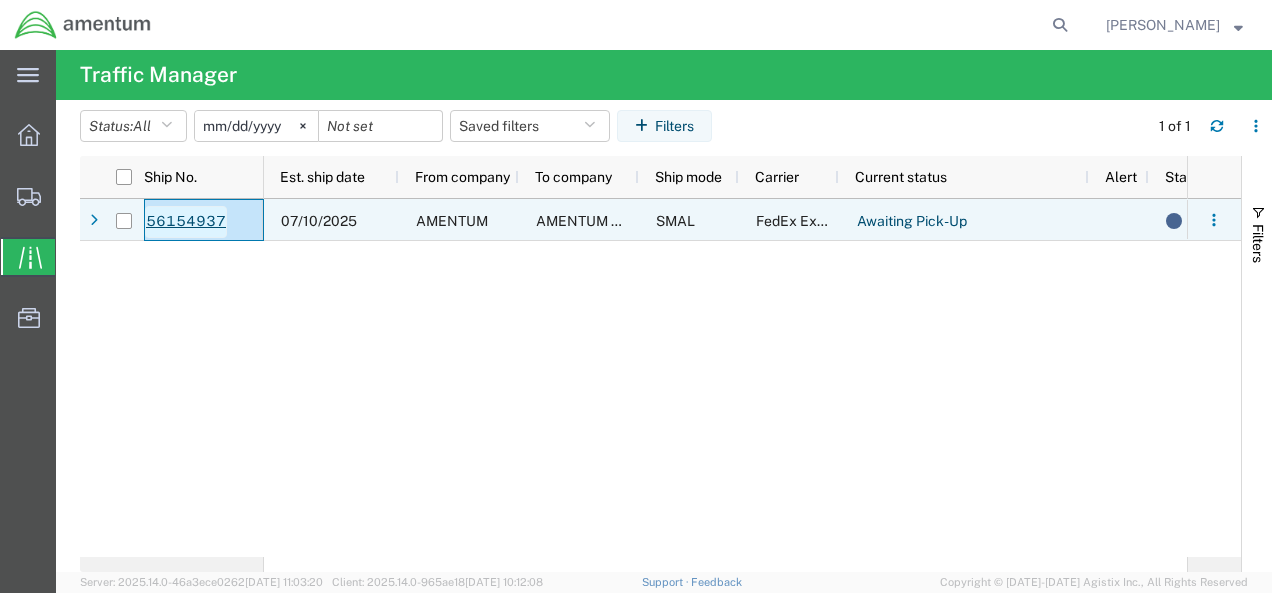 click on "56154937" 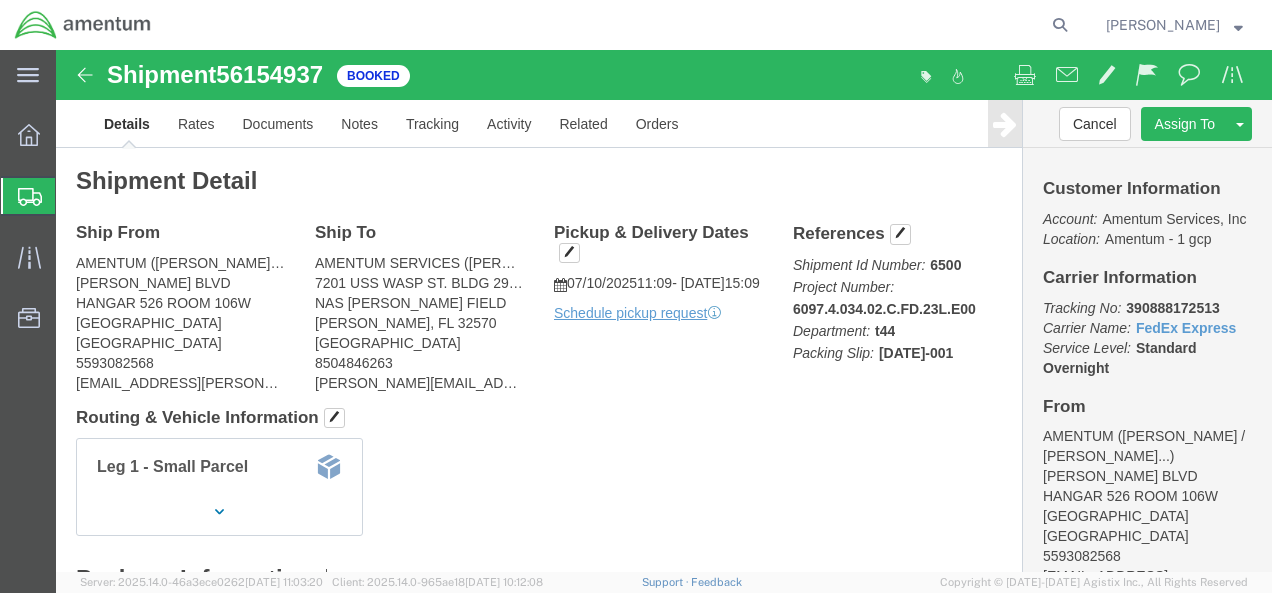 scroll, scrollTop: 0, scrollLeft: 0, axis: both 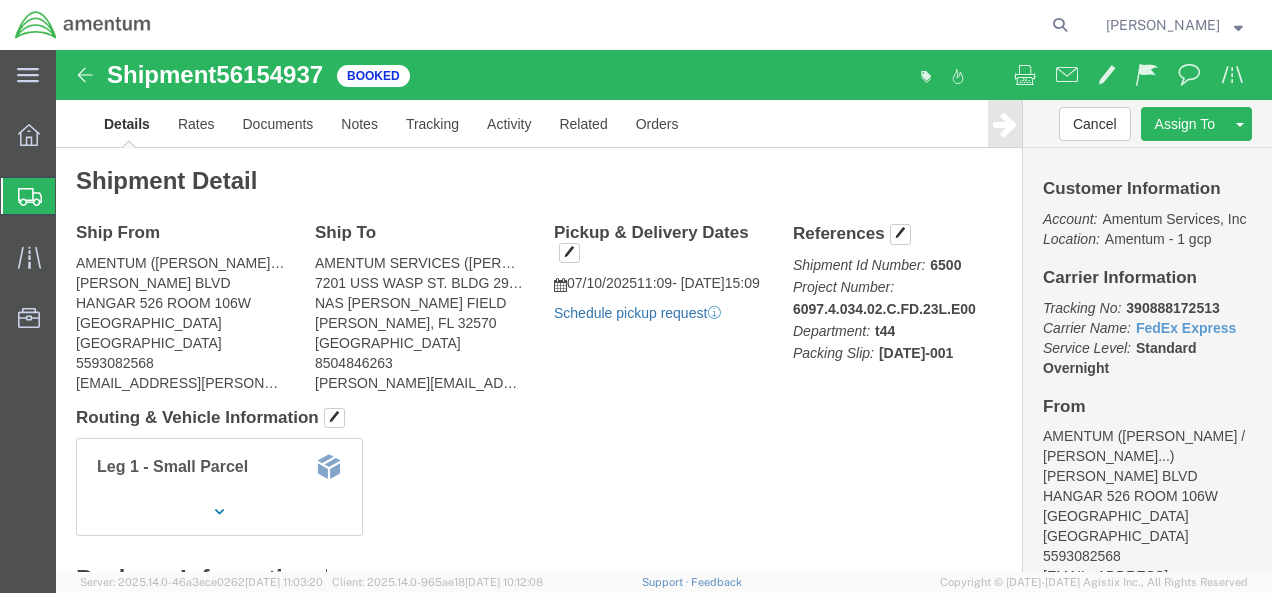 click on "Schedule pickup request" 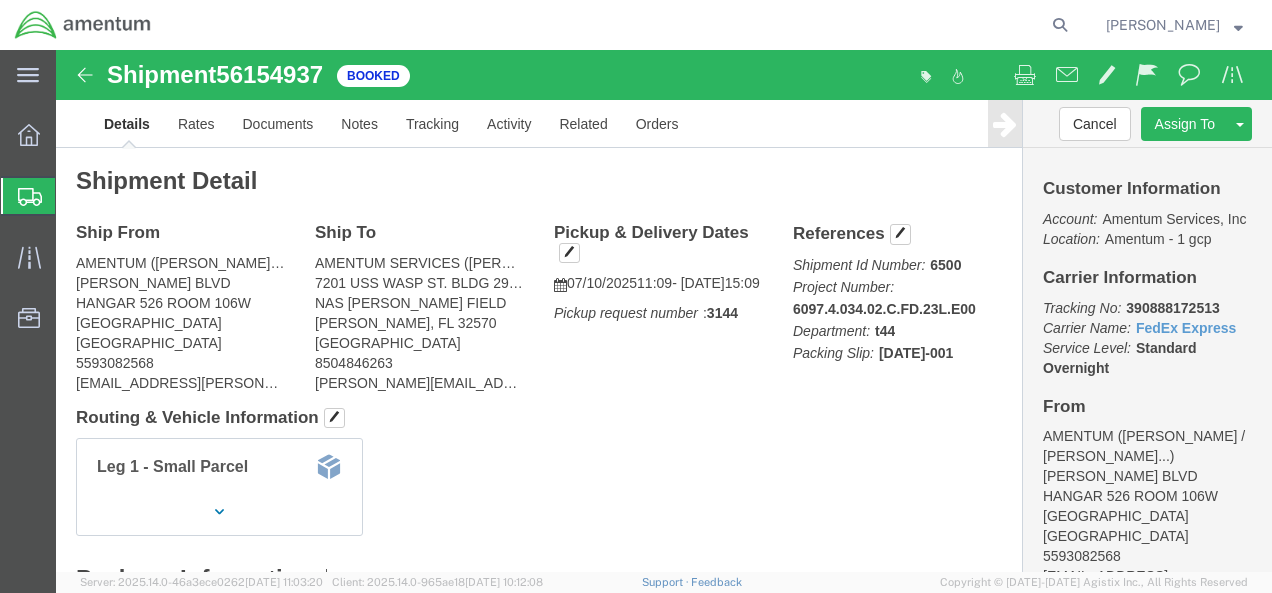 click on "[PERSON_NAME]" 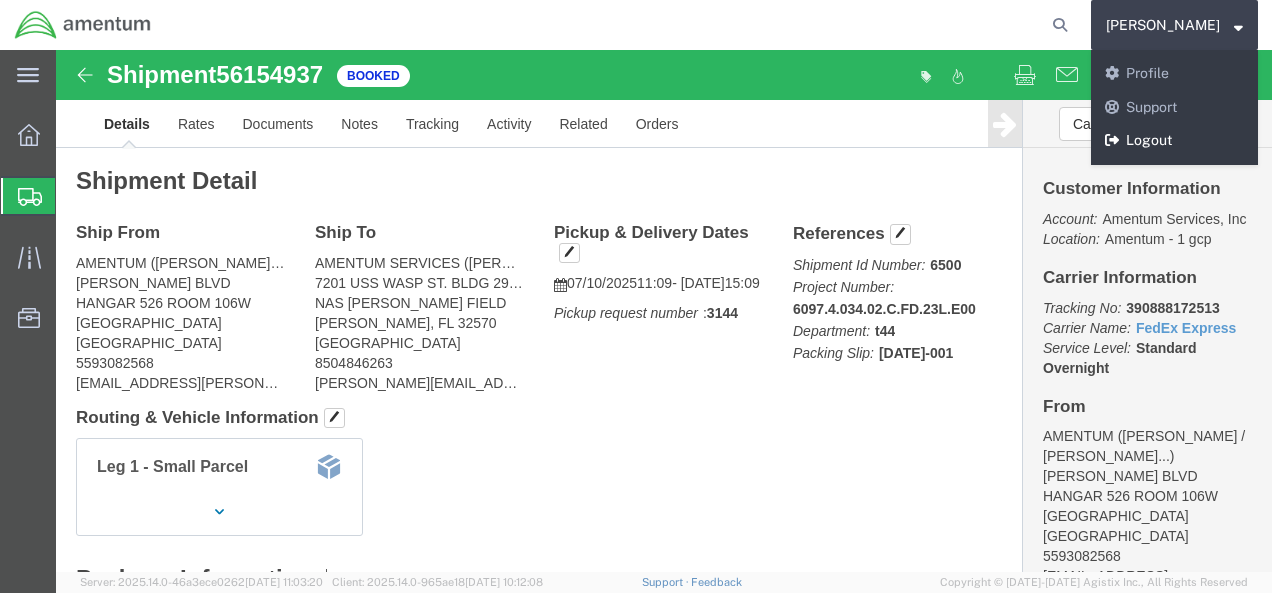 click on "Logout" 